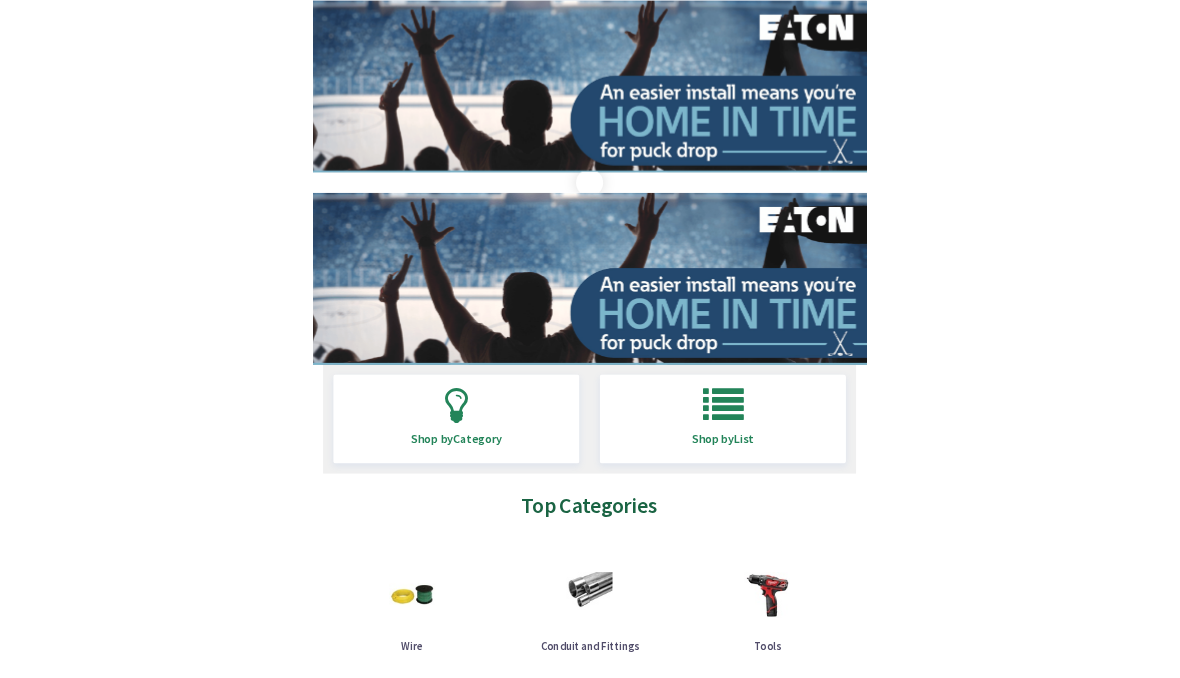 scroll, scrollTop: 0, scrollLeft: 0, axis: both 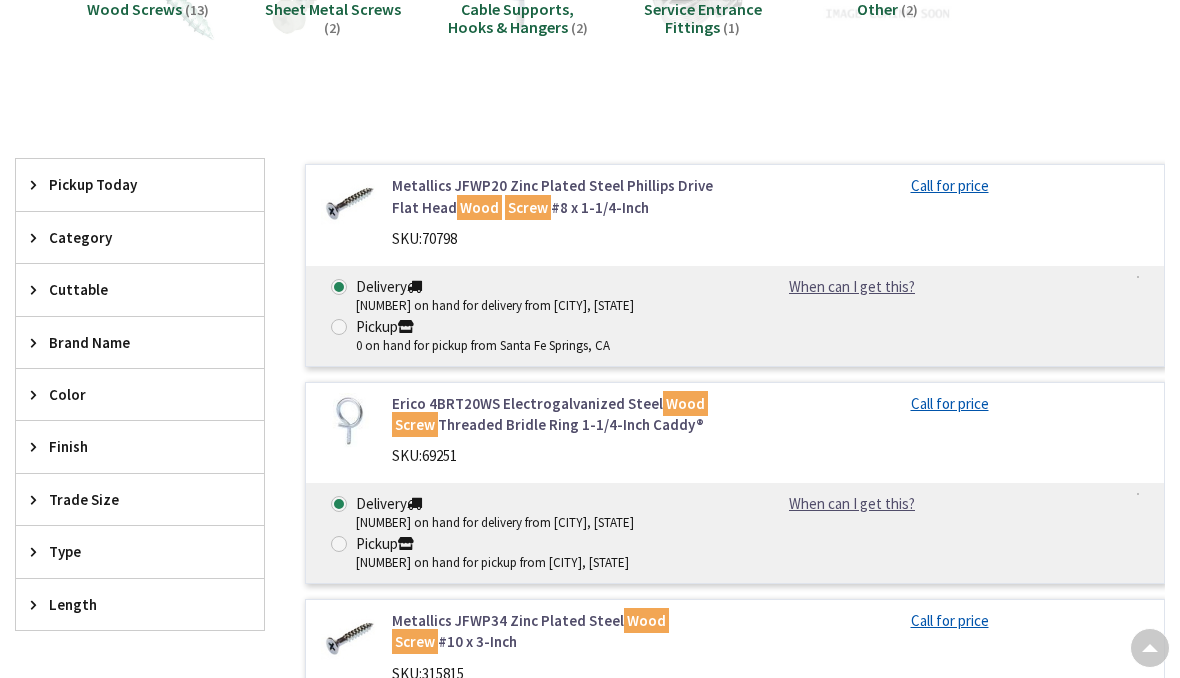 click on "Call for price" at bounding box center [949, 188] 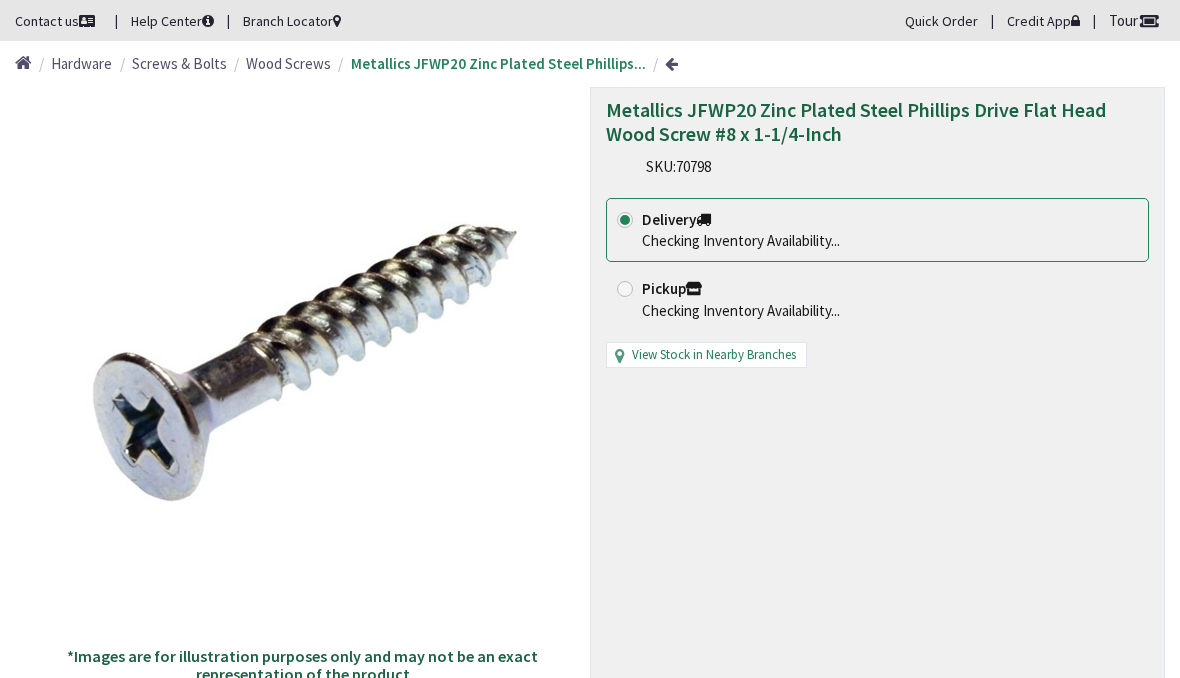 scroll, scrollTop: 0, scrollLeft: 0, axis: both 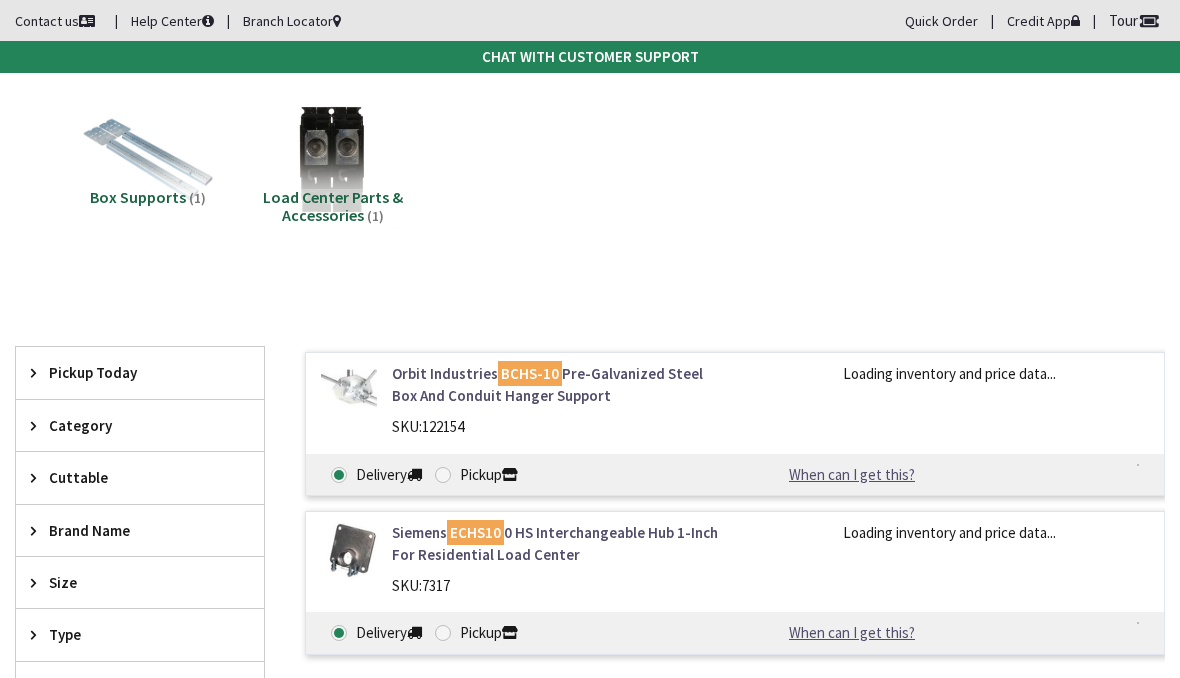 click on "Orbit Industries  BCHS-10  Pre-Galvanized Steel Box And Conduit Hanger Support
SKU:  122154" at bounding box center (556, 405) 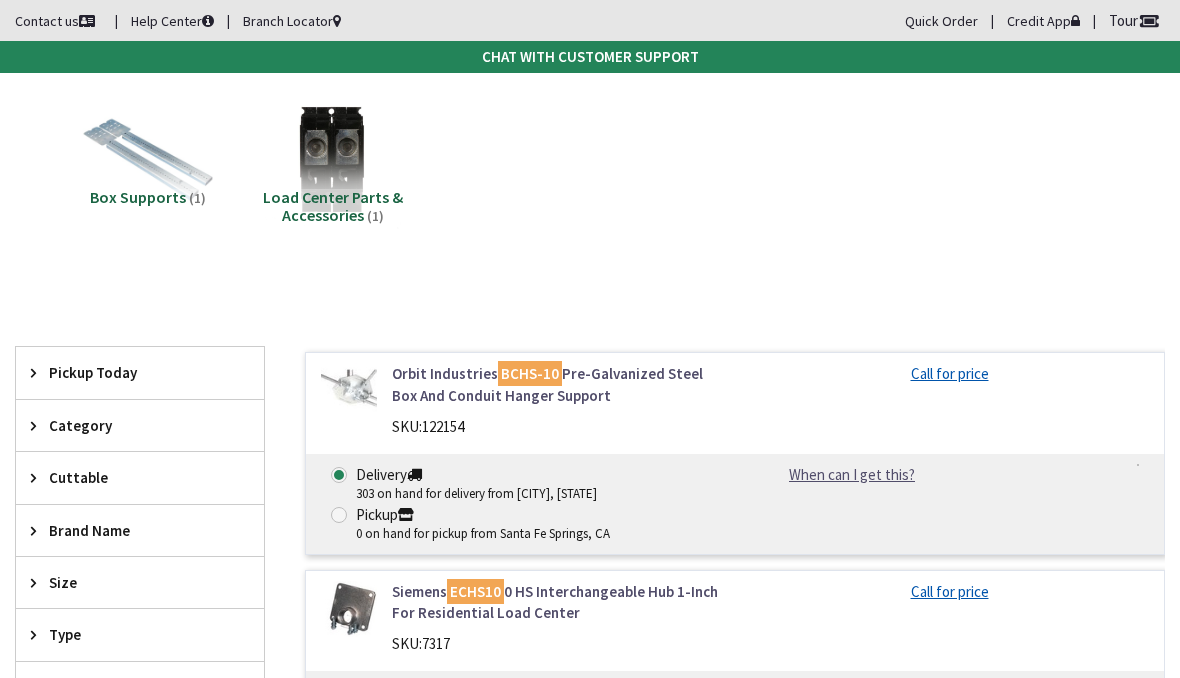 click on "SKU:  122154" at bounding box center [556, 426] 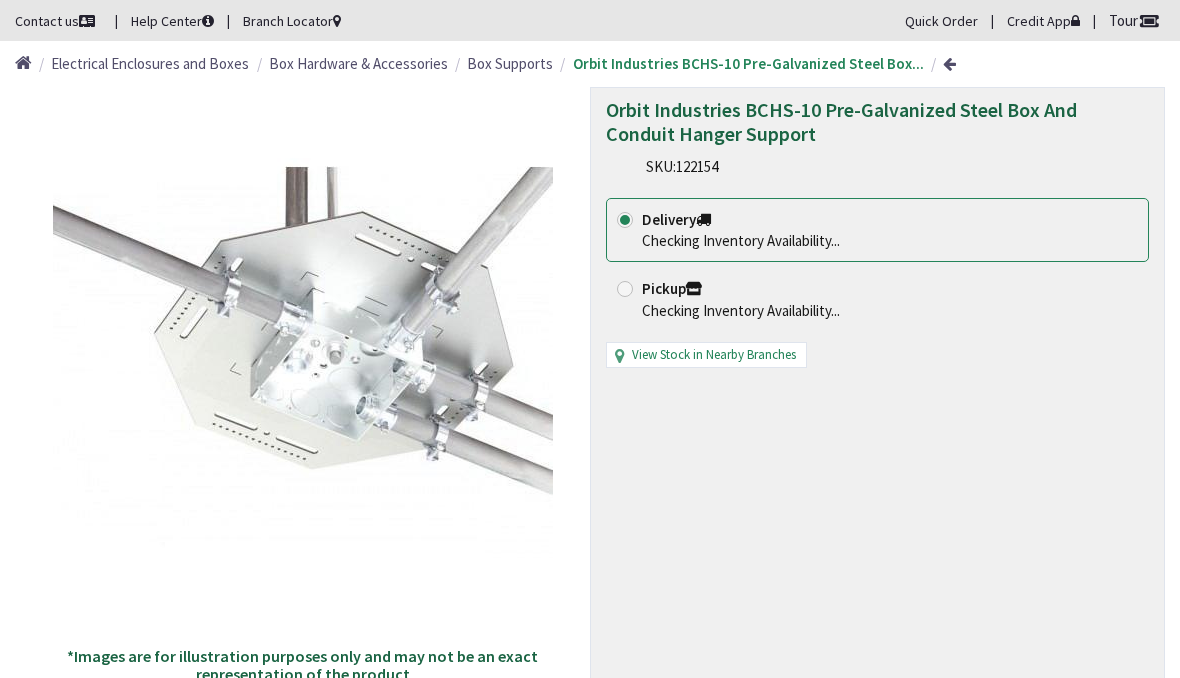 scroll, scrollTop: 0, scrollLeft: 0, axis: both 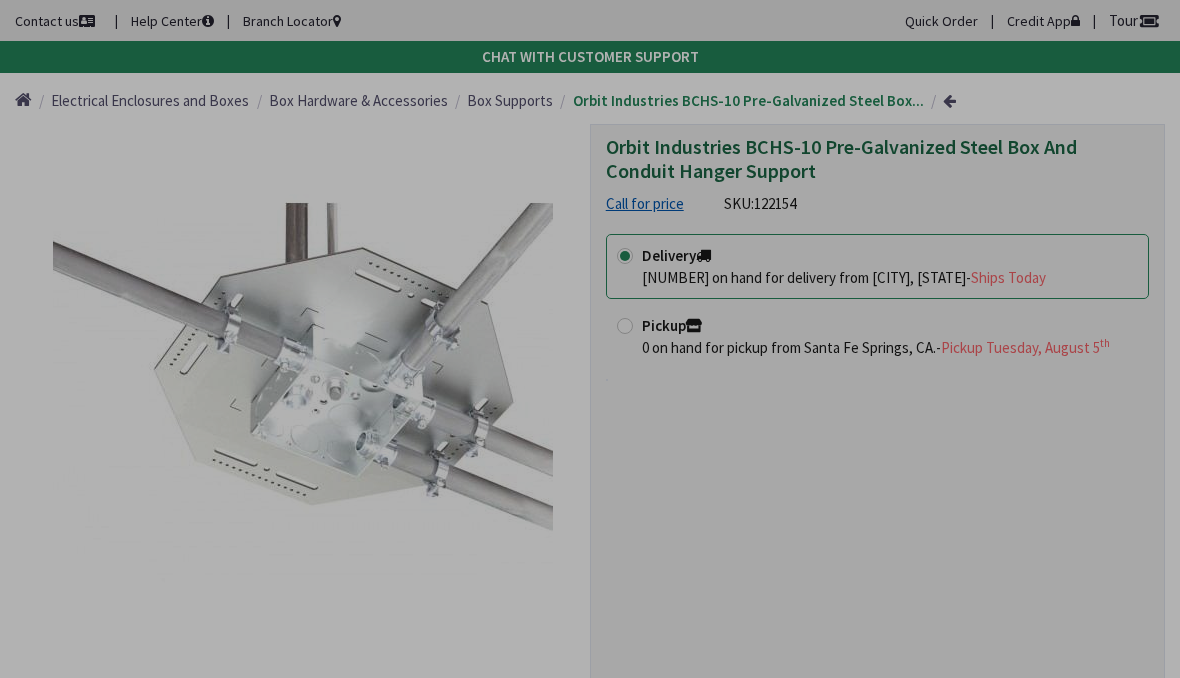 click on "Accessibility Screen-Reader Guide, Feedback, and Issue Reporting | New window
Contact us
Help Center
Branch Locator
Quick Order
Credit App
Tour
Orbit Industries BCHS-10 Pre-Galvanized Steel Box And Conduit Hanger Support
Ships Today  from Brea, CA
0 on hand for pickup from Santa Fe Springs, CA.
Call for availability
View Stock in Nearby Branches
1" at bounding box center [590, 1298] 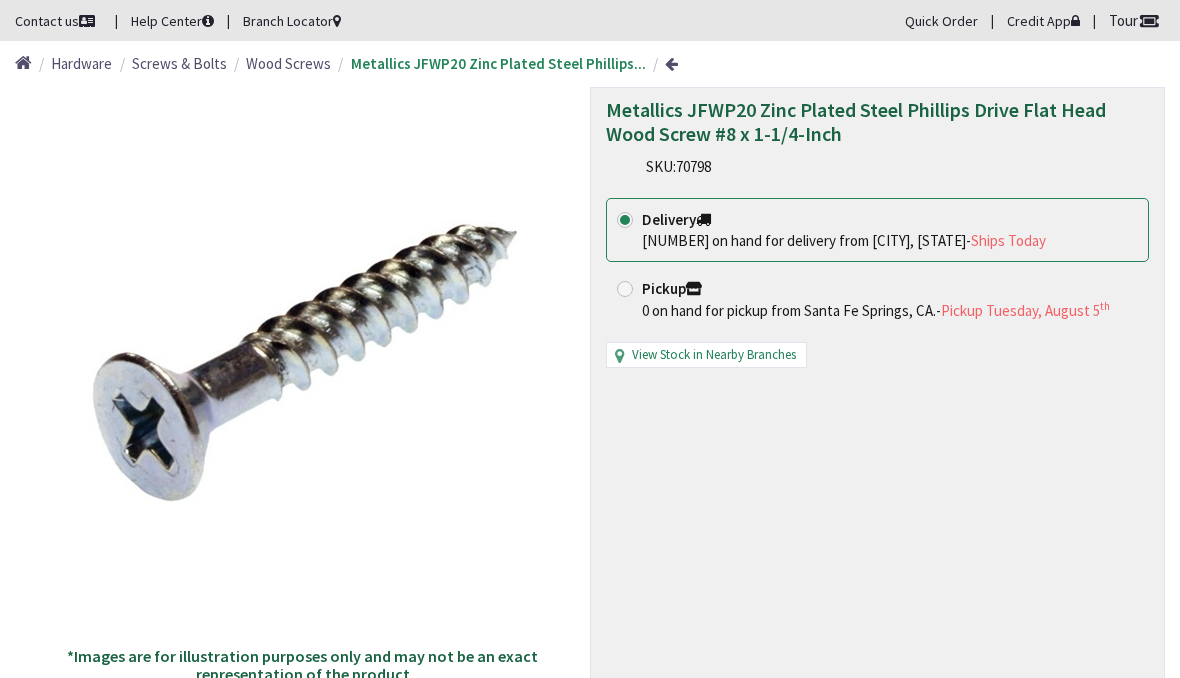 scroll, scrollTop: 0, scrollLeft: 0, axis: both 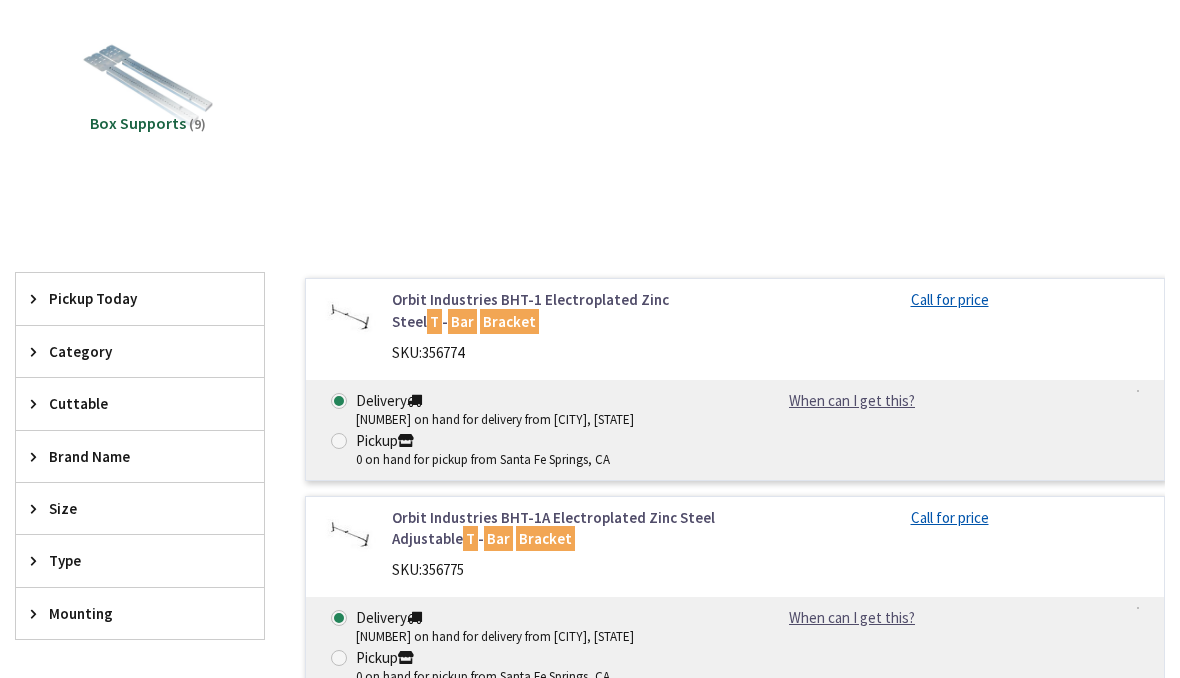 click on "SKU:  356774" at bounding box center [556, 352] 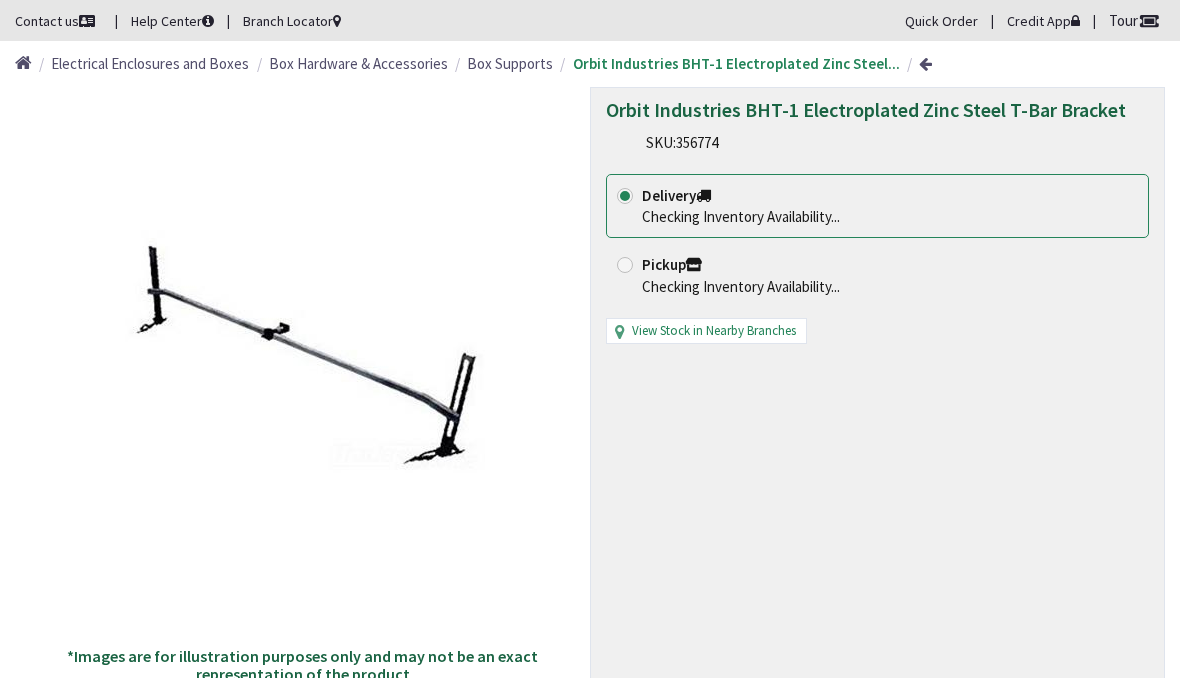 scroll, scrollTop: 0, scrollLeft: 0, axis: both 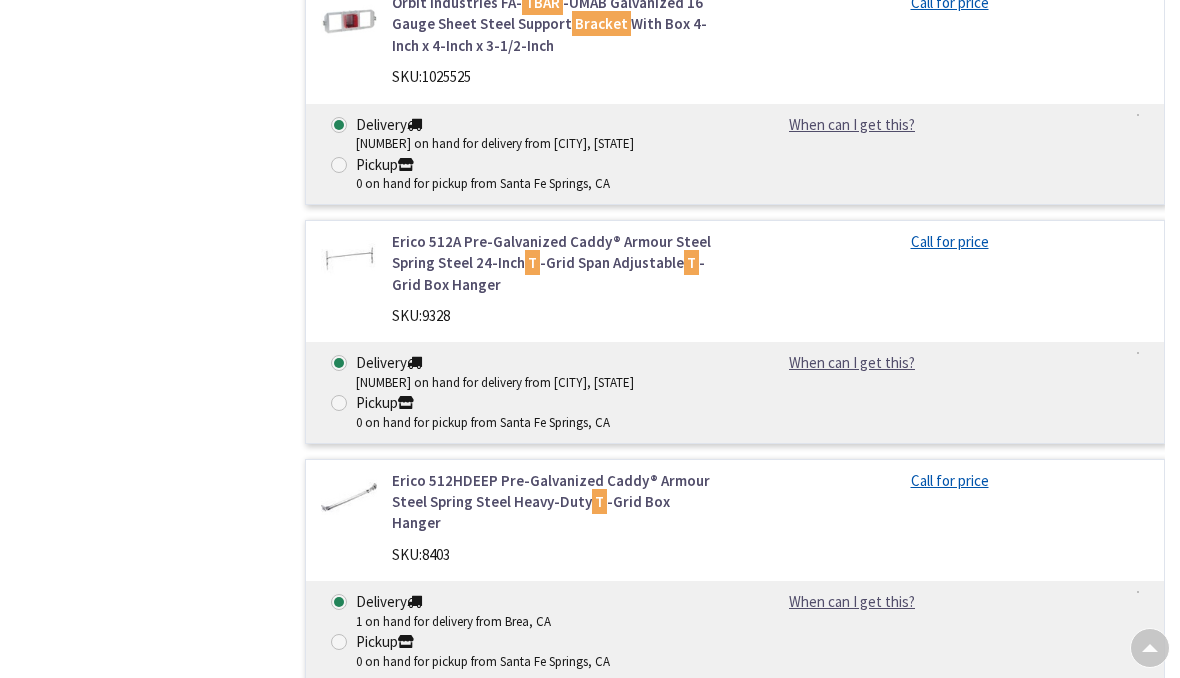 click on "Call for price" at bounding box center (949, 480) 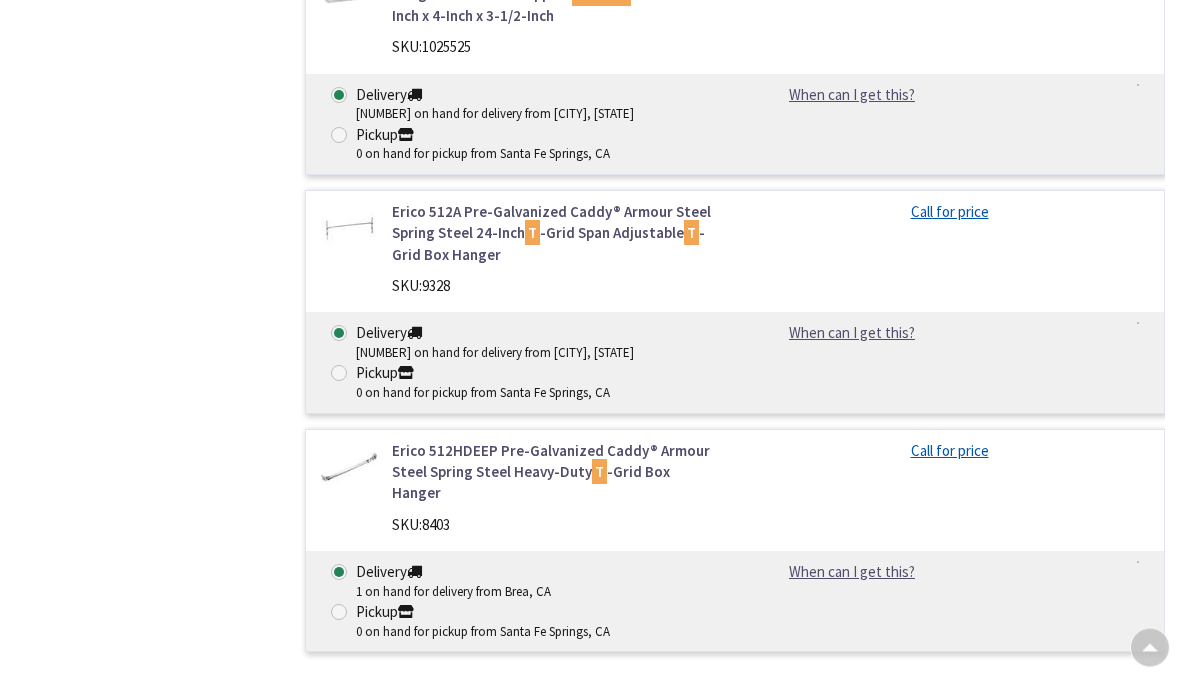 scroll, scrollTop: 1727, scrollLeft: 0, axis: vertical 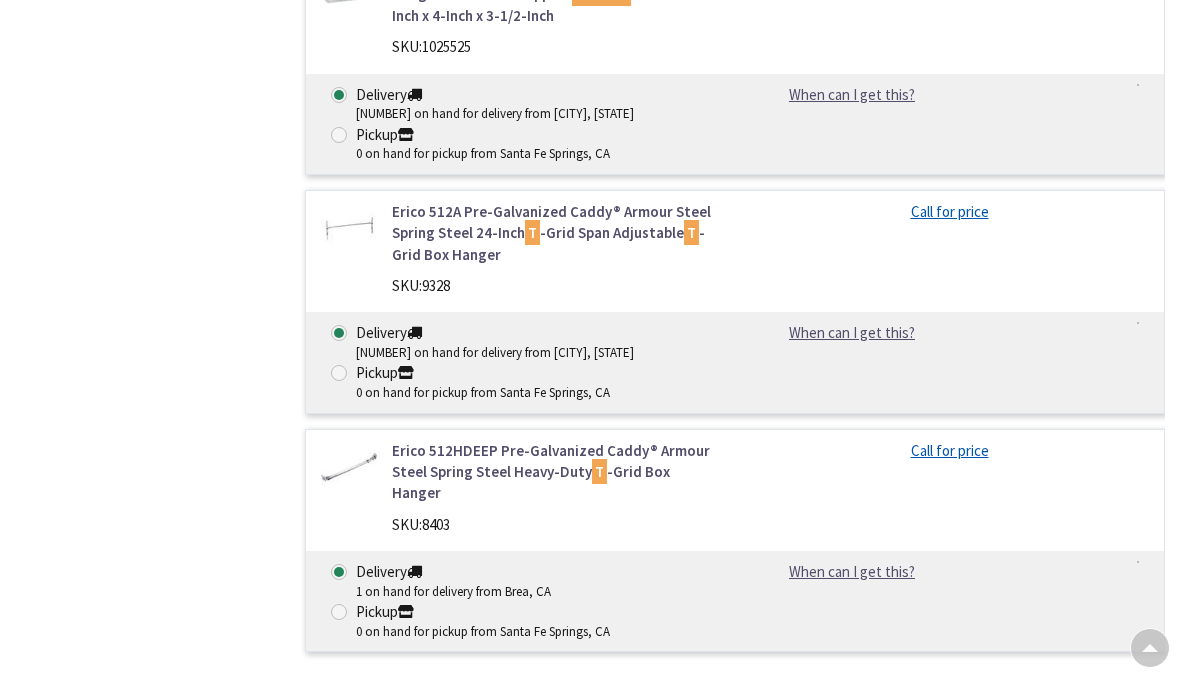 click on "Erico 512HDEEP Pre-Galvanized Caddy® Armour Steel Spring Steel Heavy-Duty  T -Grid Box Hanger" at bounding box center [556, 472] 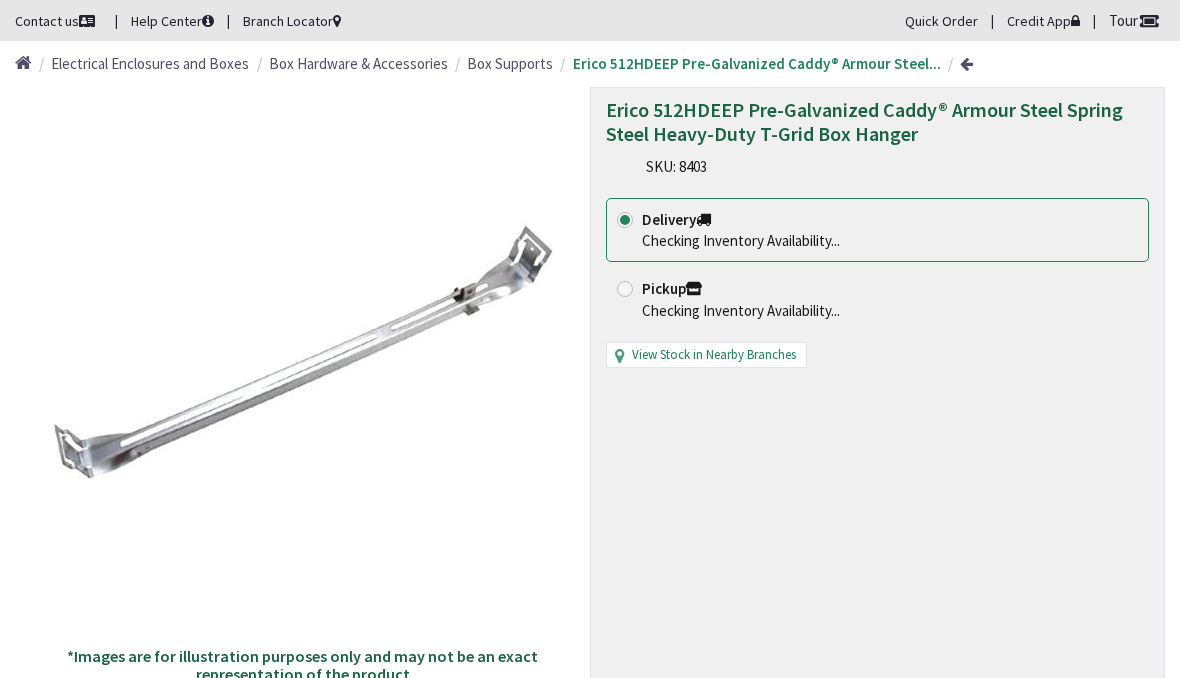 scroll, scrollTop: 0, scrollLeft: 0, axis: both 